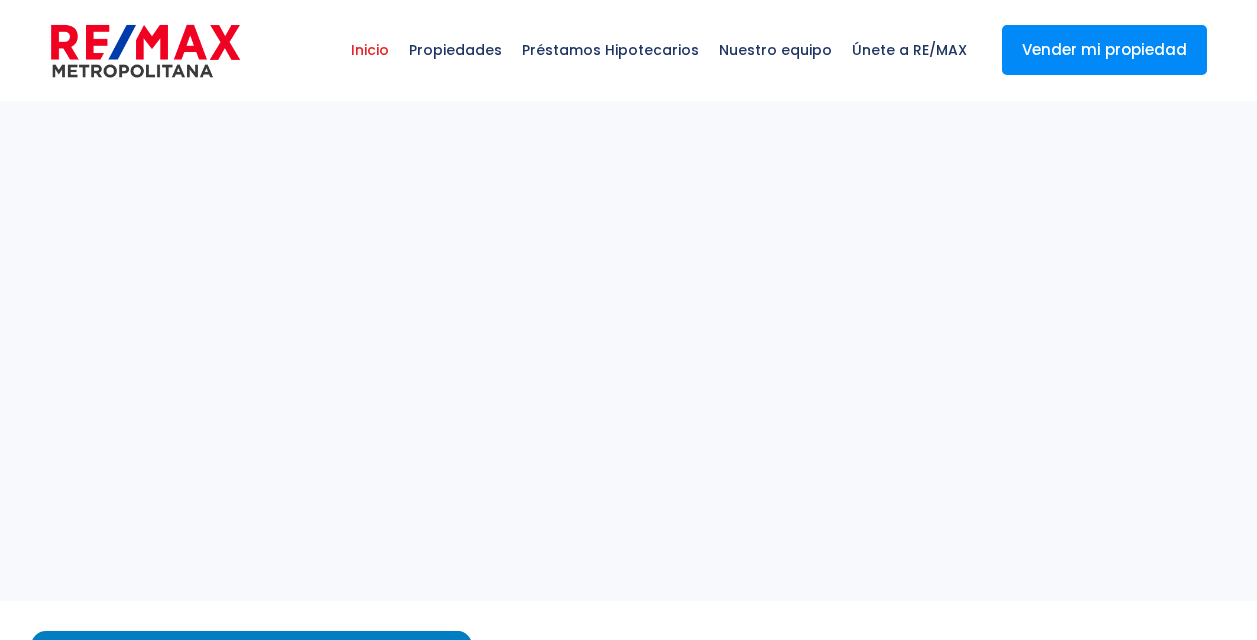 scroll, scrollTop: 0, scrollLeft: 0, axis: both 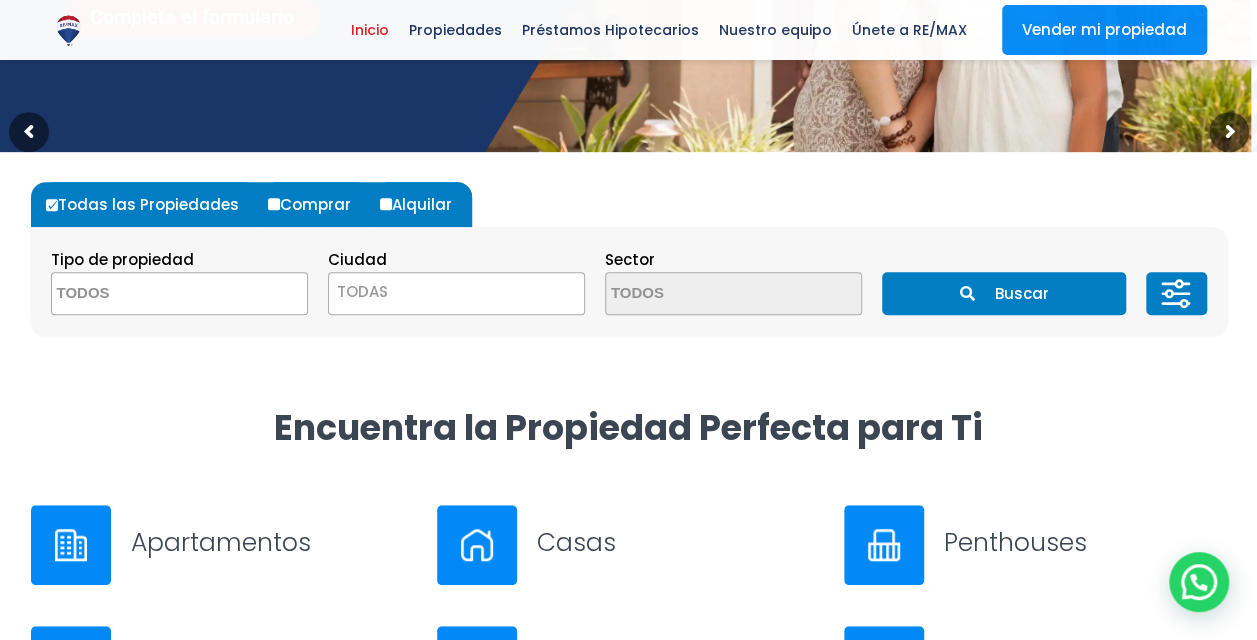 click at bounding box center (149, 294) 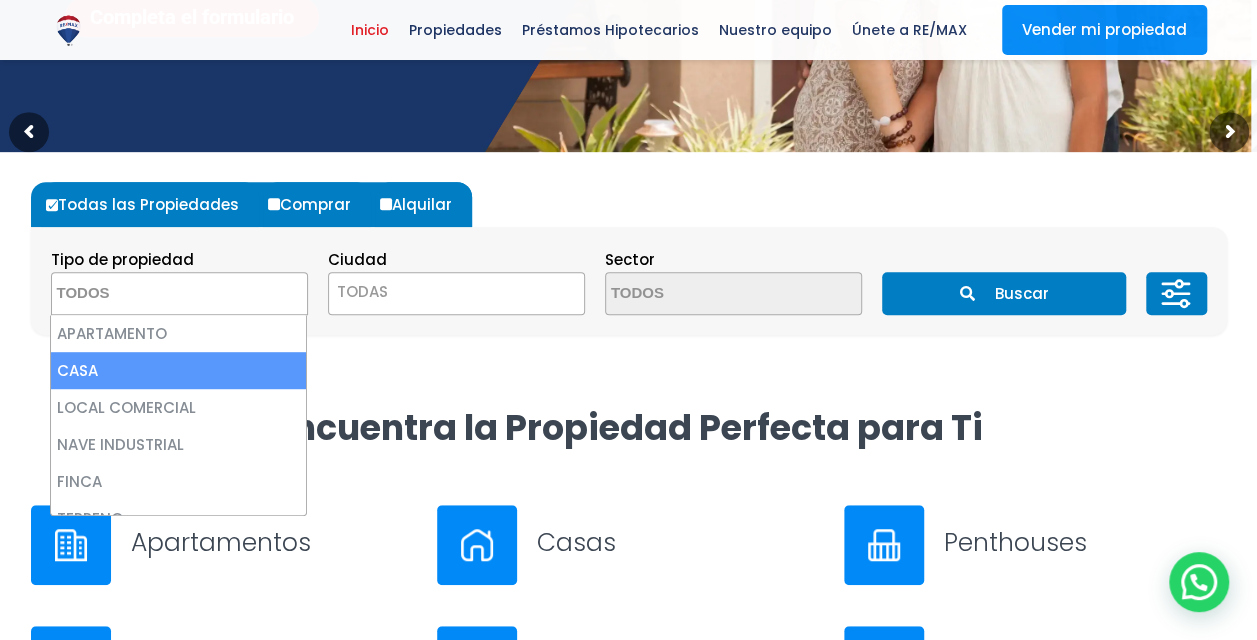 select on "house" 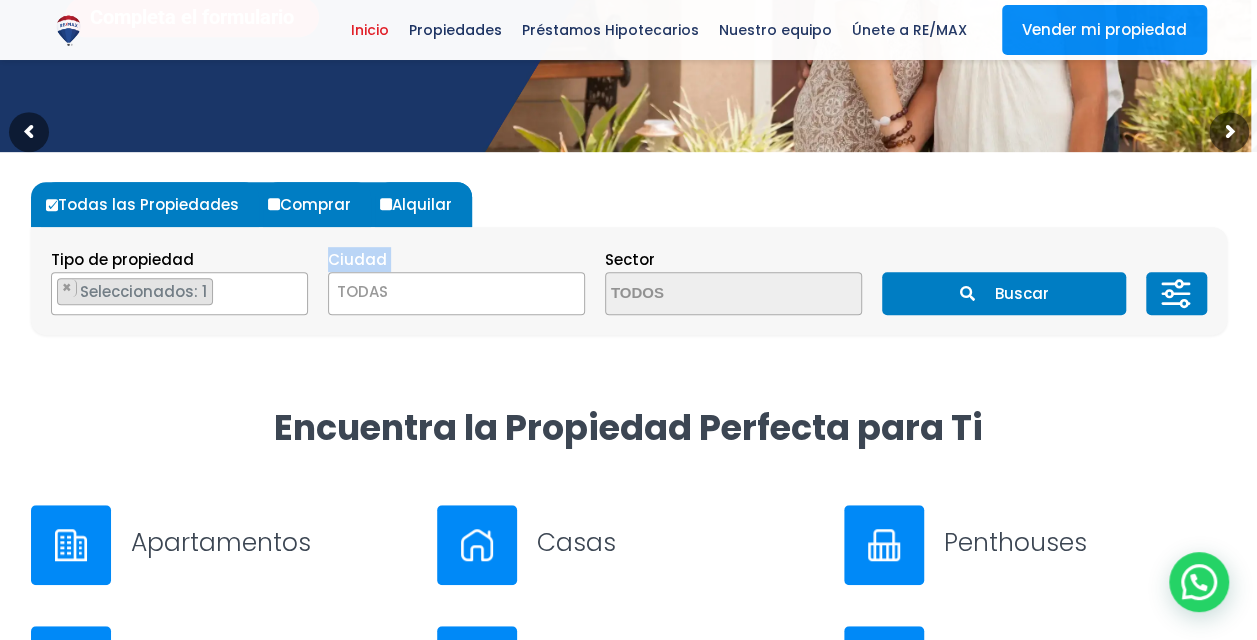 click on "Todas las Propiedades
Comprar
Alquilar
Tipo de propiedad
APARTAMENTO
CASA
LOCAL COMERCIAL
NAVE INDUSTRIAL
FINCA
TERRENO
NEGOCIO
EDIFICIO
TURíSTICO HOTEL CASA O SOLAR EDIFICIO O SOLAR PROYECTO ×" at bounding box center [629, 258] 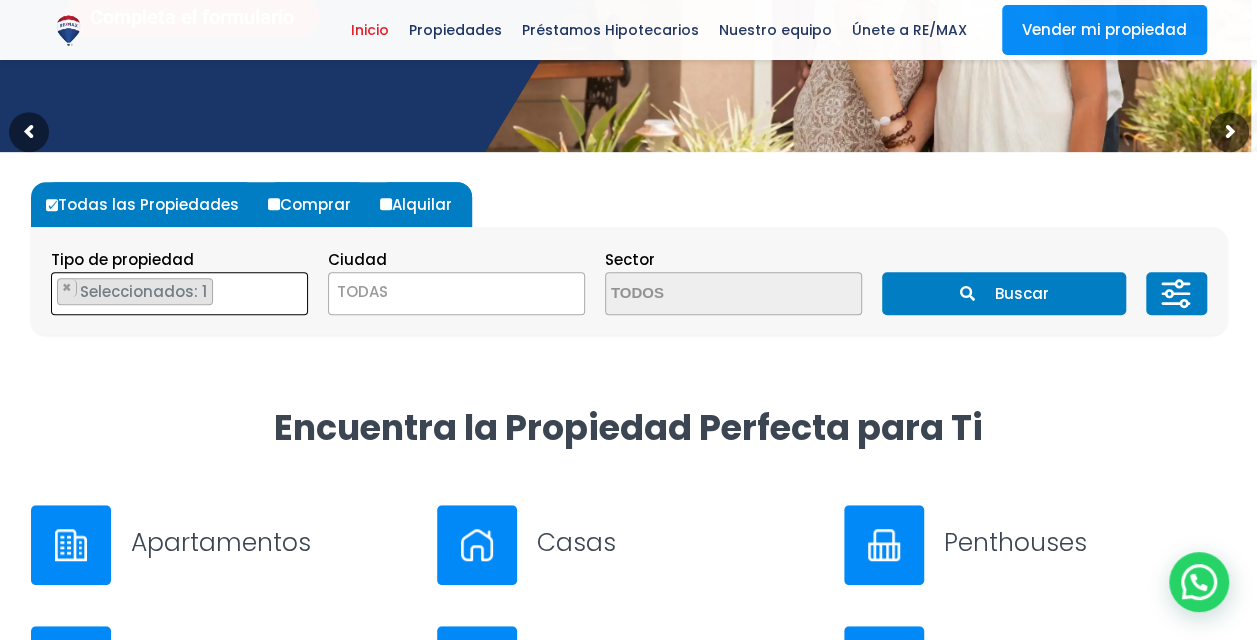drag, startPoint x: 176, startPoint y: 352, endPoint x: 60, endPoint y: 292, distance: 130.59862 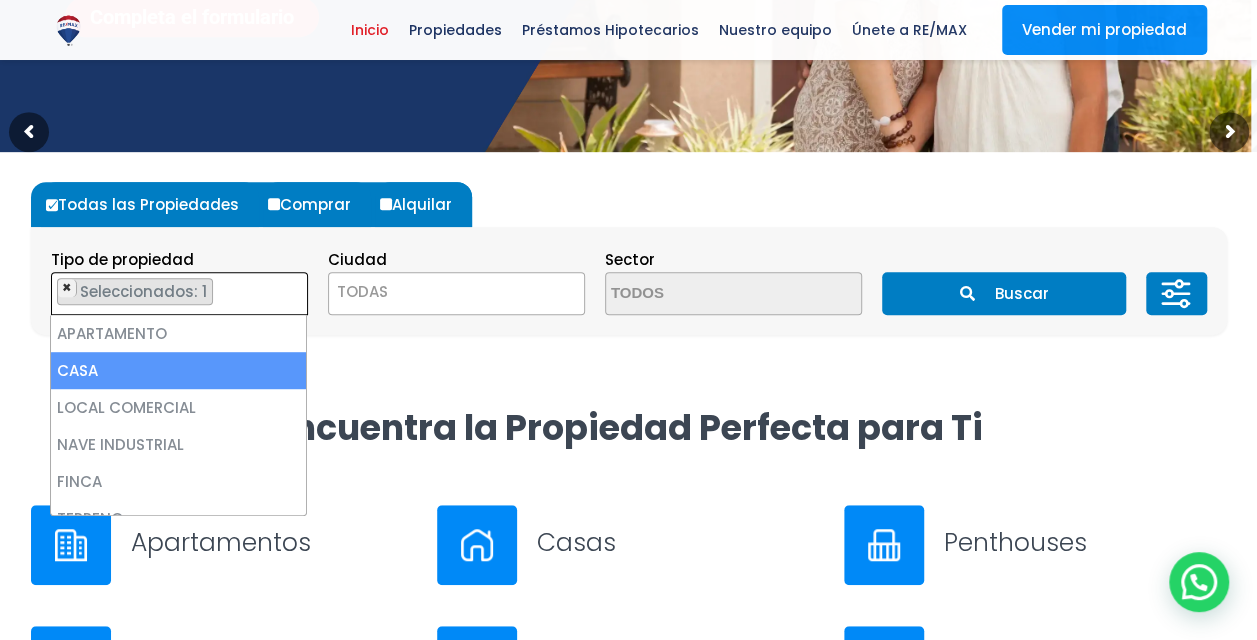 click on "×" at bounding box center (67, 288) 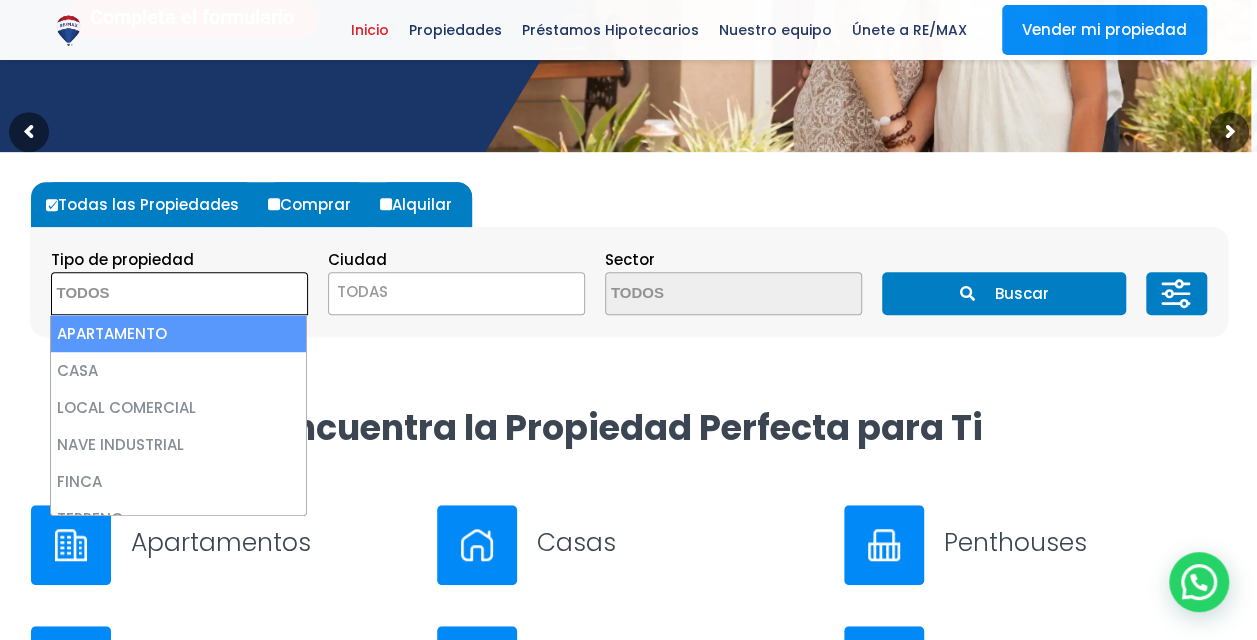 select on "apartment" 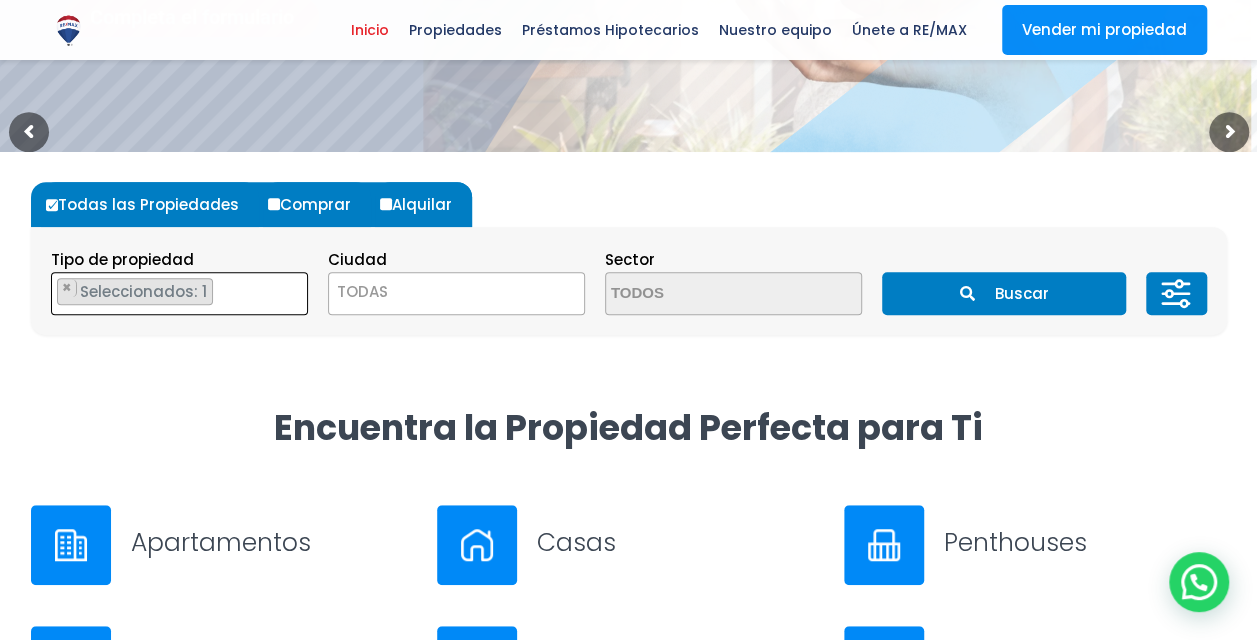 click on "TODAS" at bounding box center [456, 292] 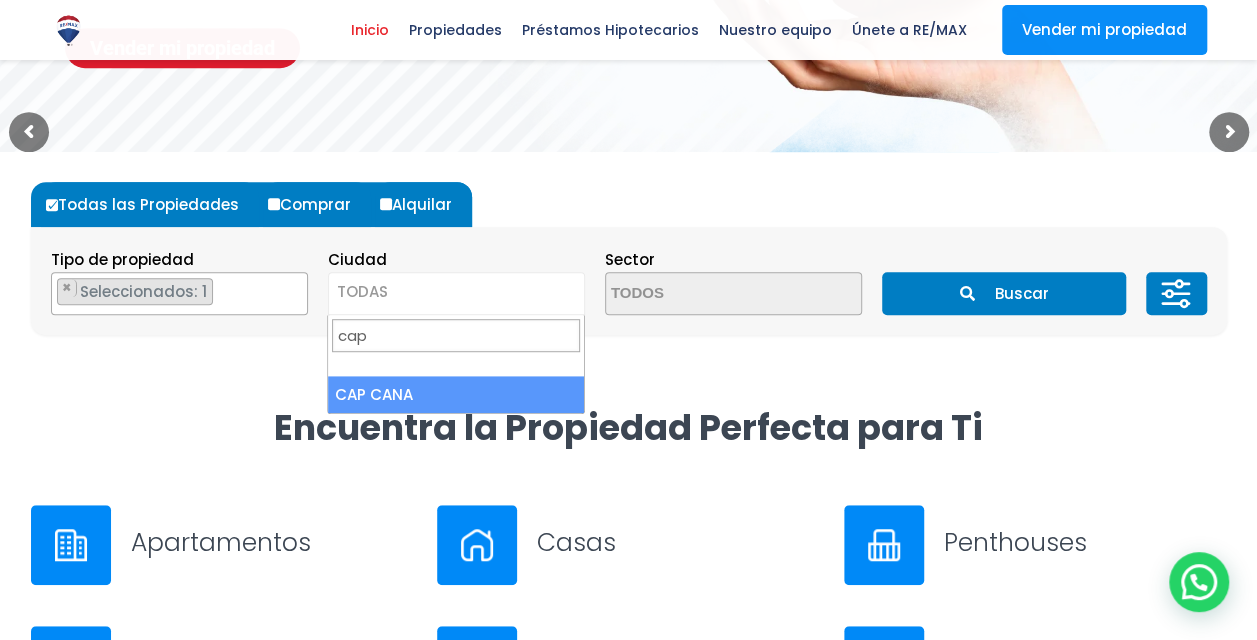 type on "cap" 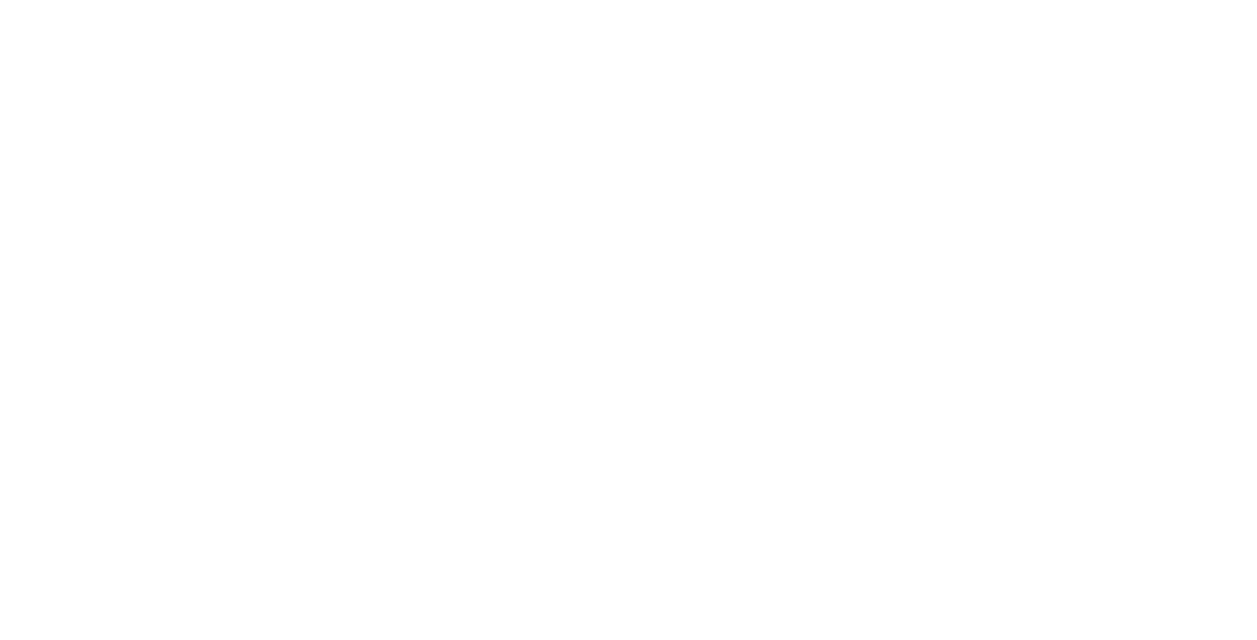 scroll, scrollTop: 0, scrollLeft: 0, axis: both 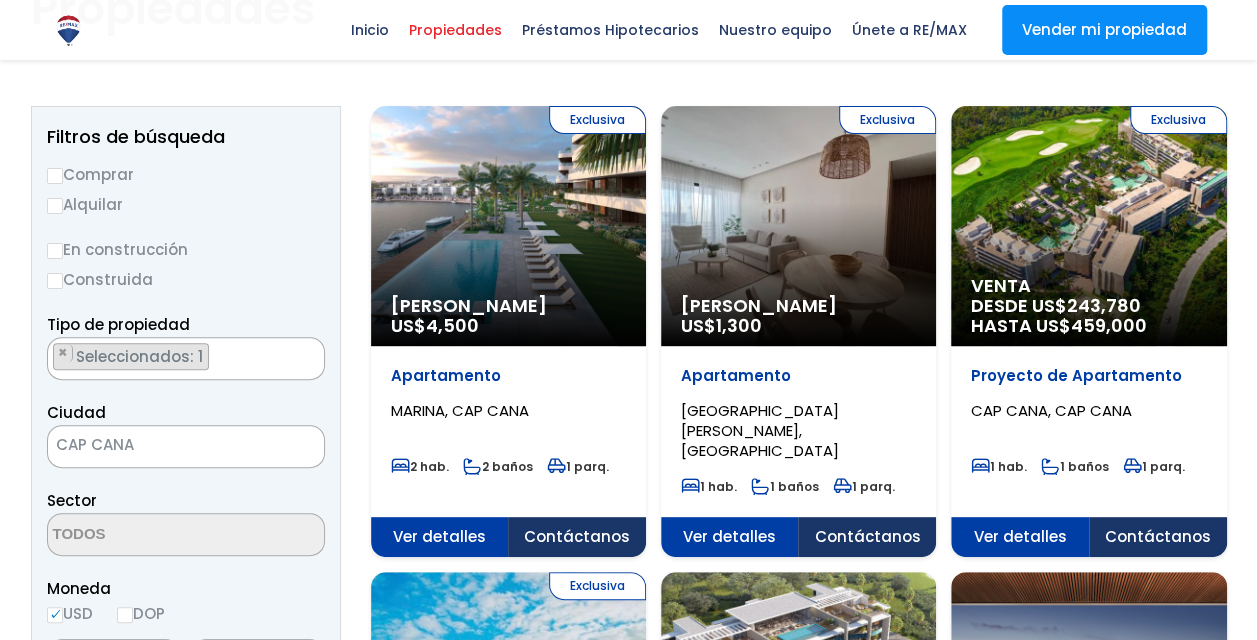 select 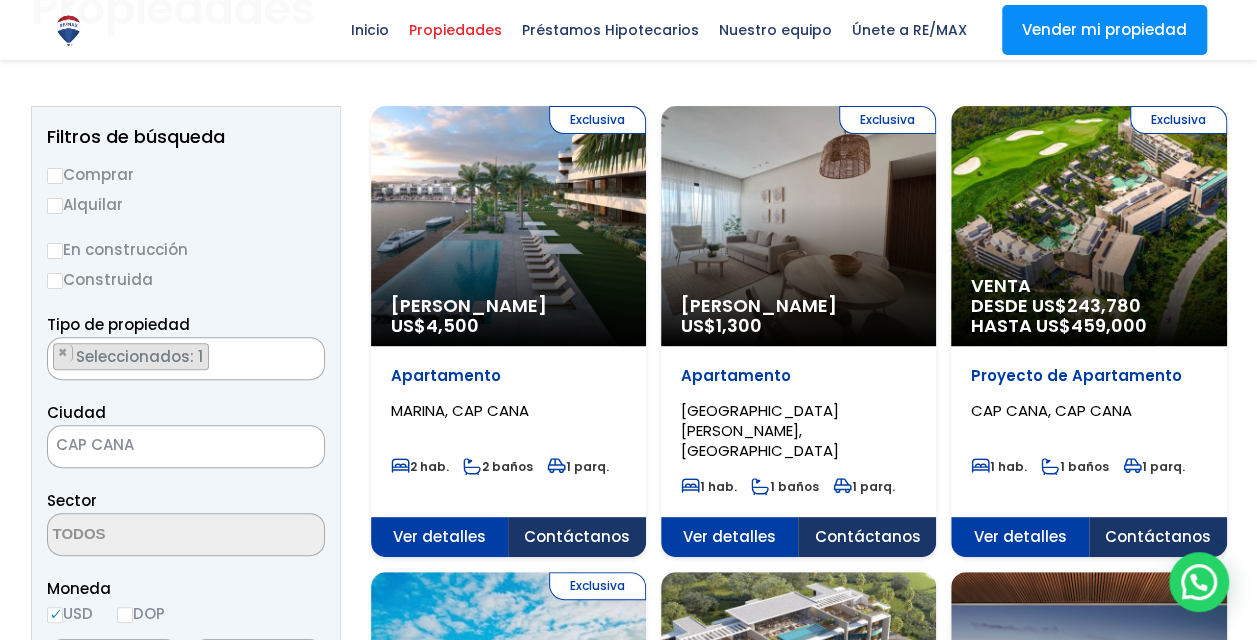 click on "Comprar" at bounding box center [186, 174] 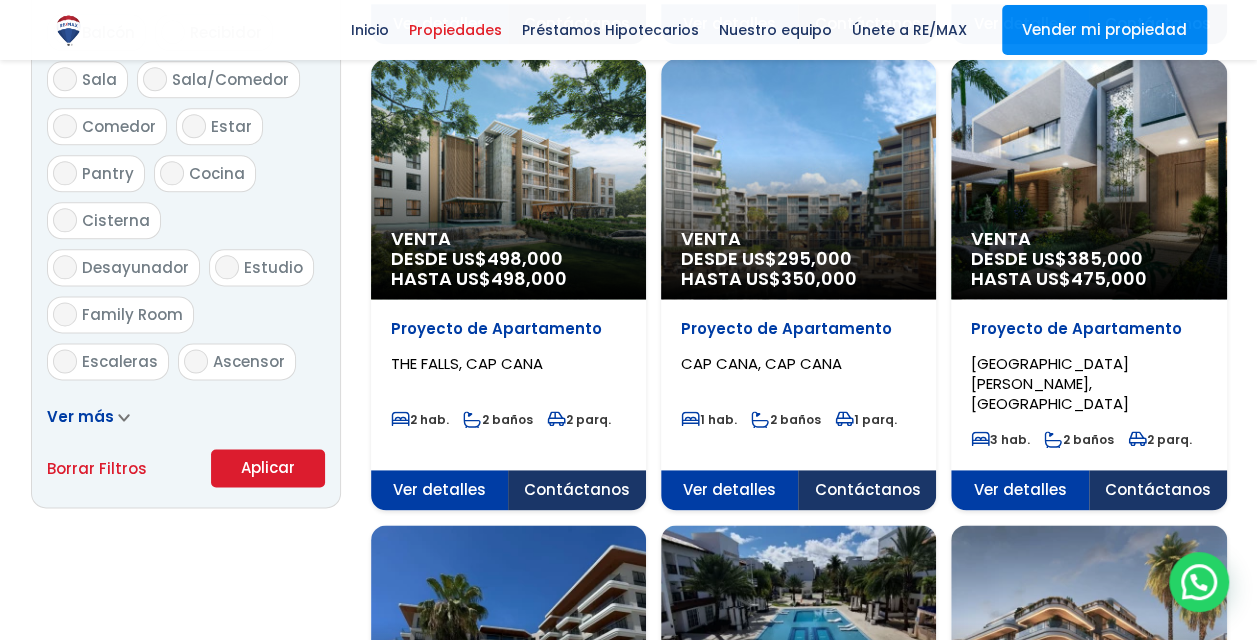 scroll, scrollTop: 1134, scrollLeft: 0, axis: vertical 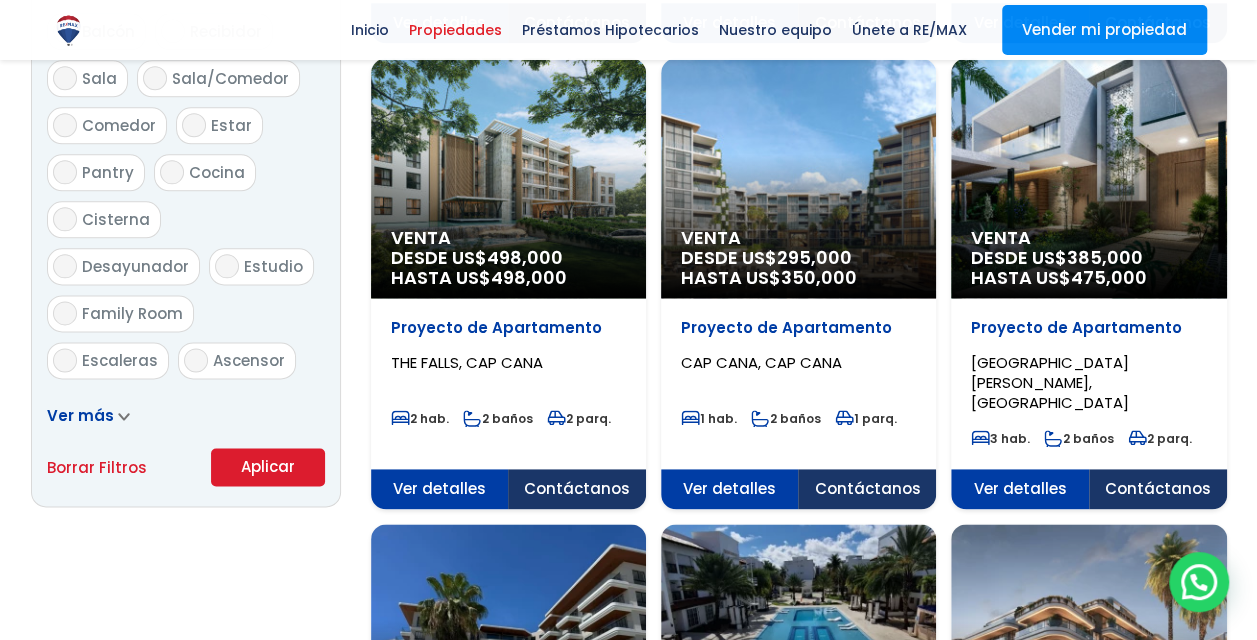 click on "Aplicar" at bounding box center (268, 467) 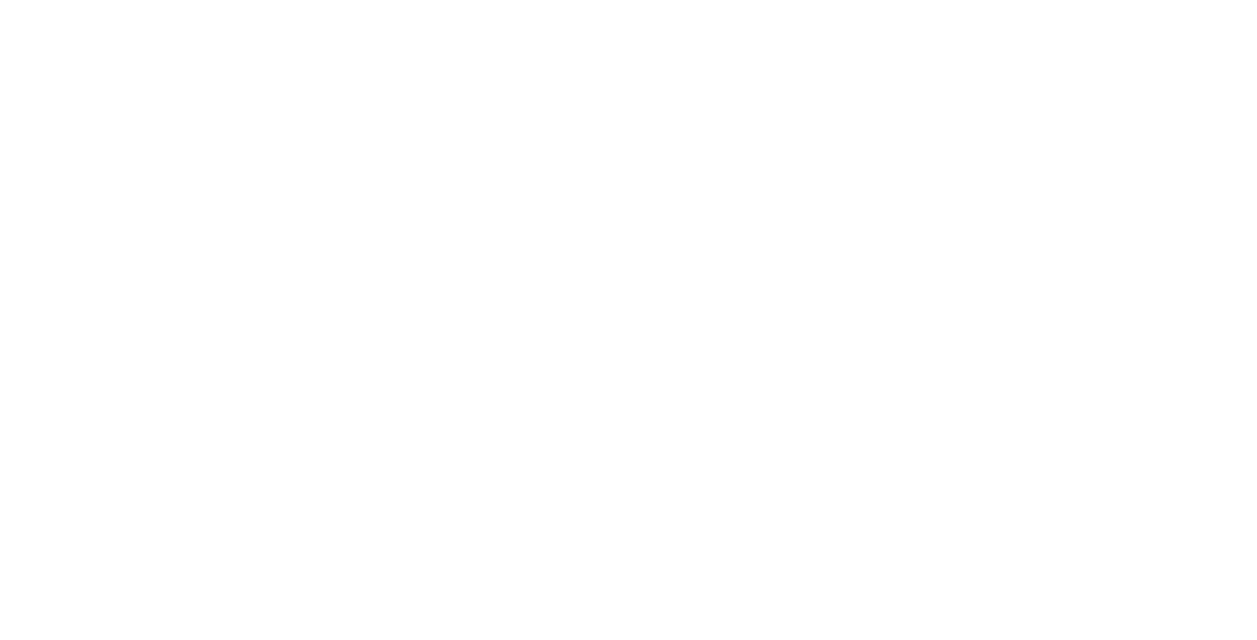 scroll, scrollTop: 0, scrollLeft: 0, axis: both 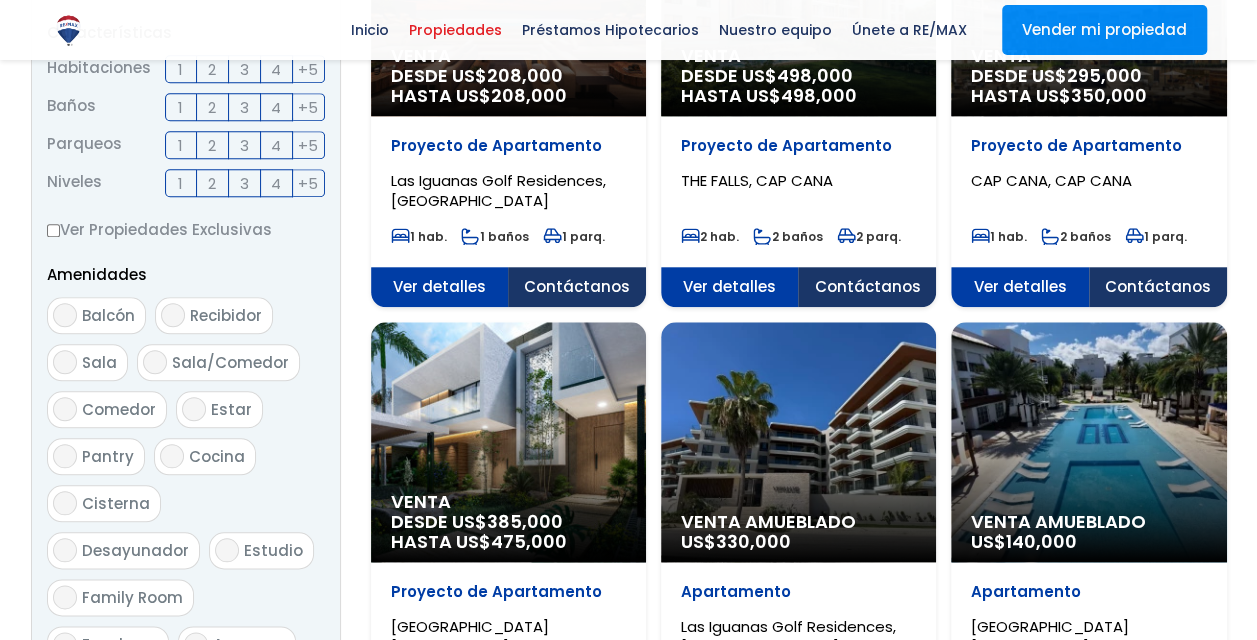 select 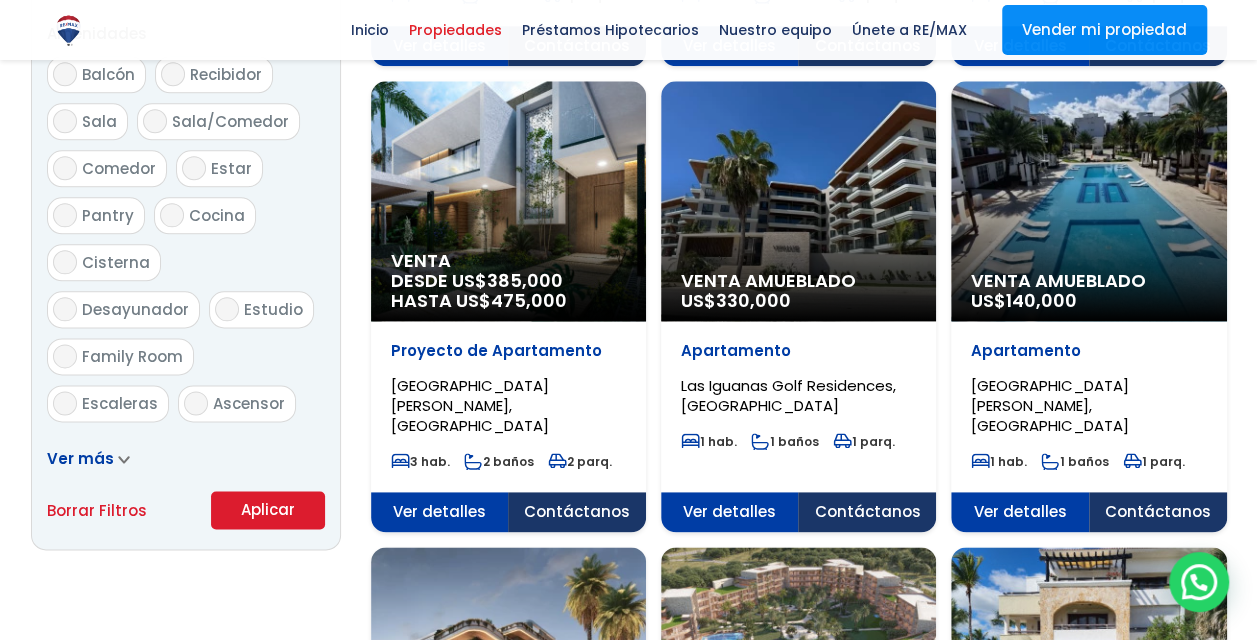 scroll, scrollTop: 1092, scrollLeft: 0, axis: vertical 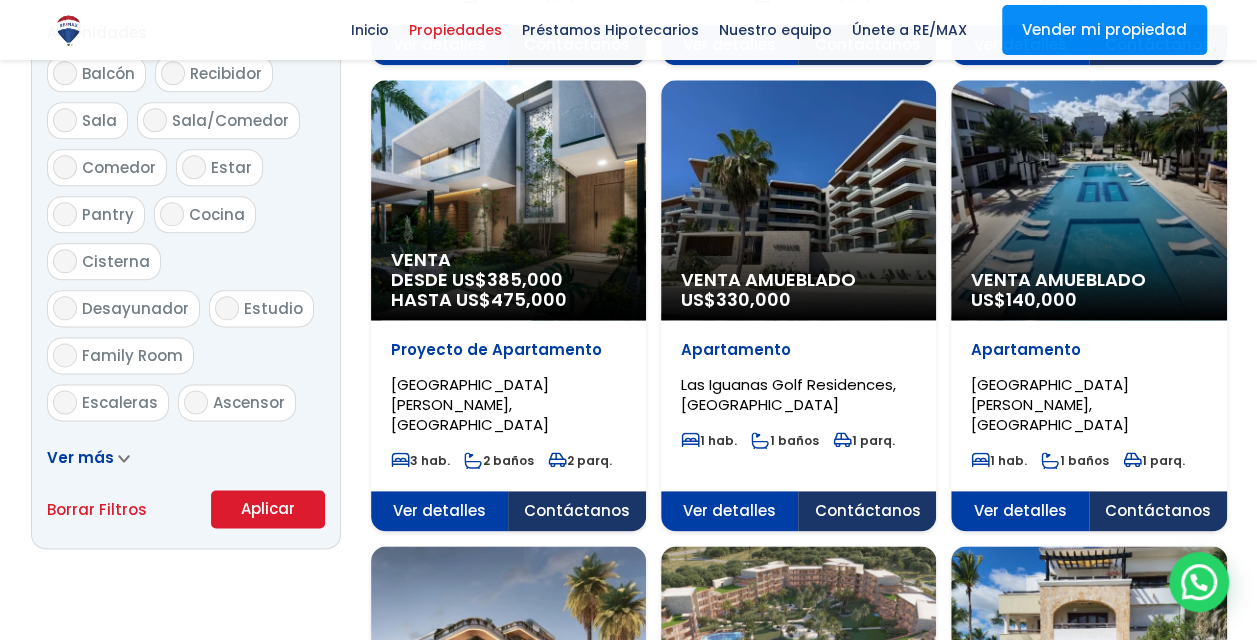 click on "Venta Amueblado
US$  140,000" at bounding box center (508, -692) 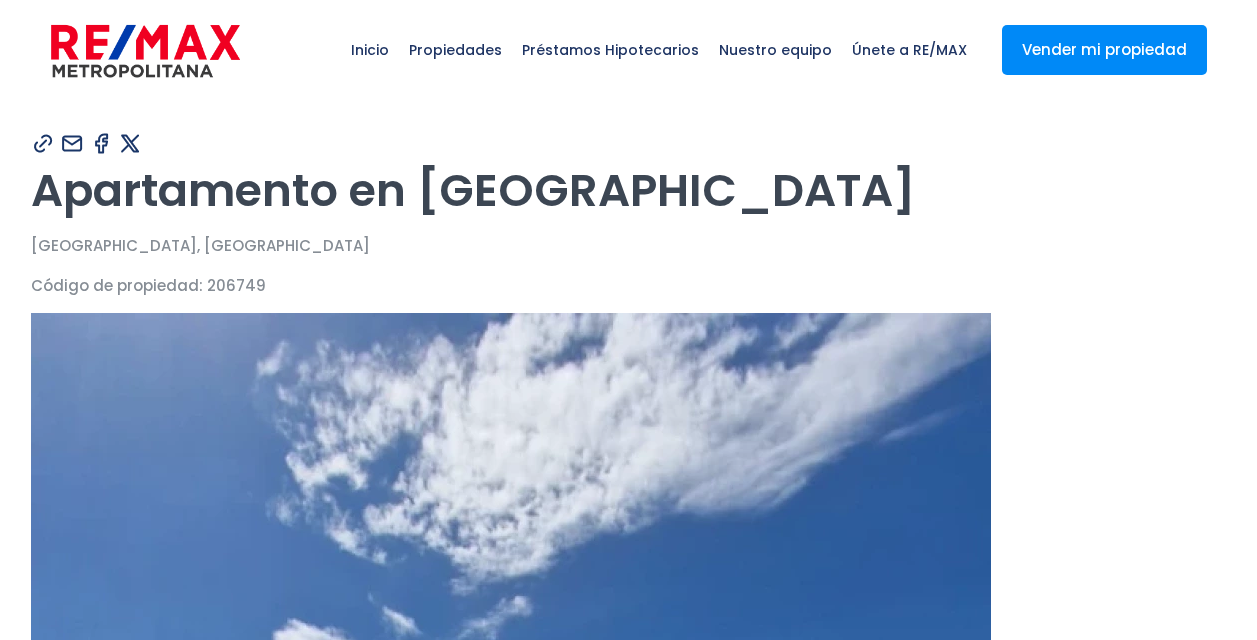scroll, scrollTop: 0, scrollLeft: 0, axis: both 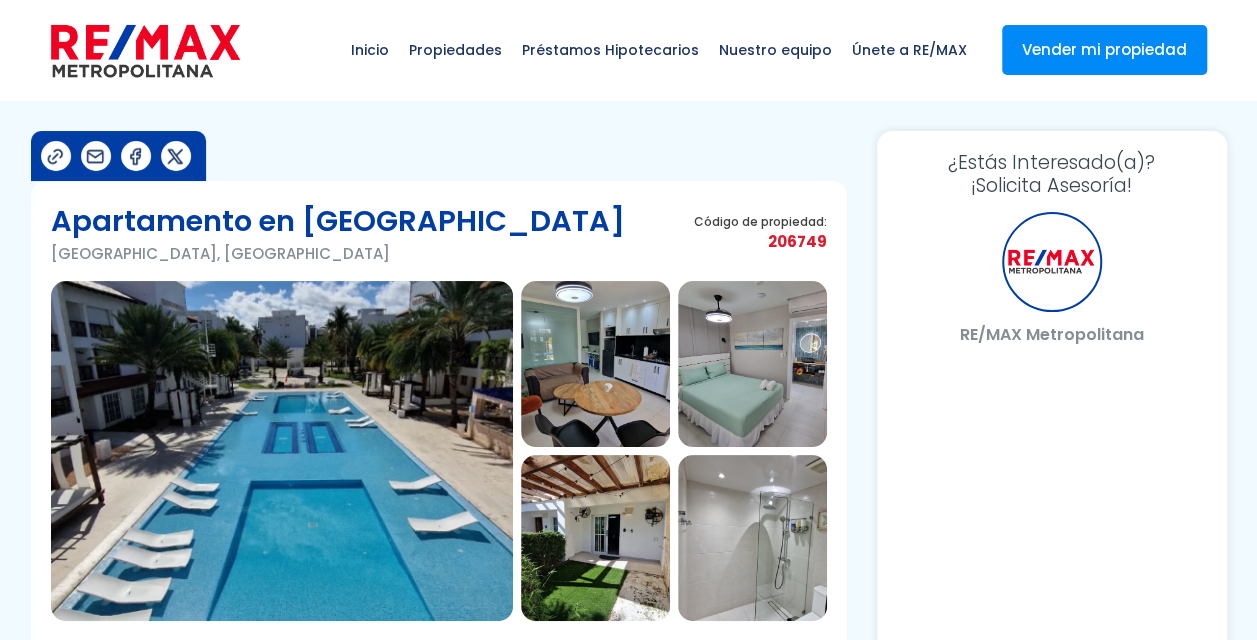 select on "FR" 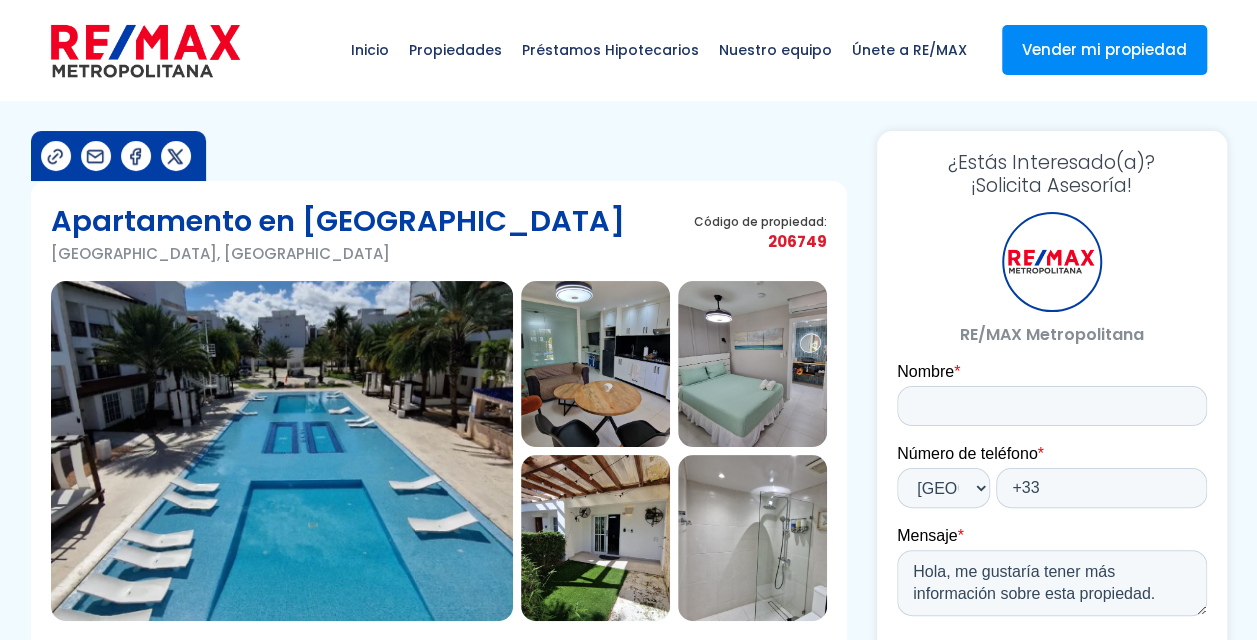 scroll, scrollTop: 0, scrollLeft: 0, axis: both 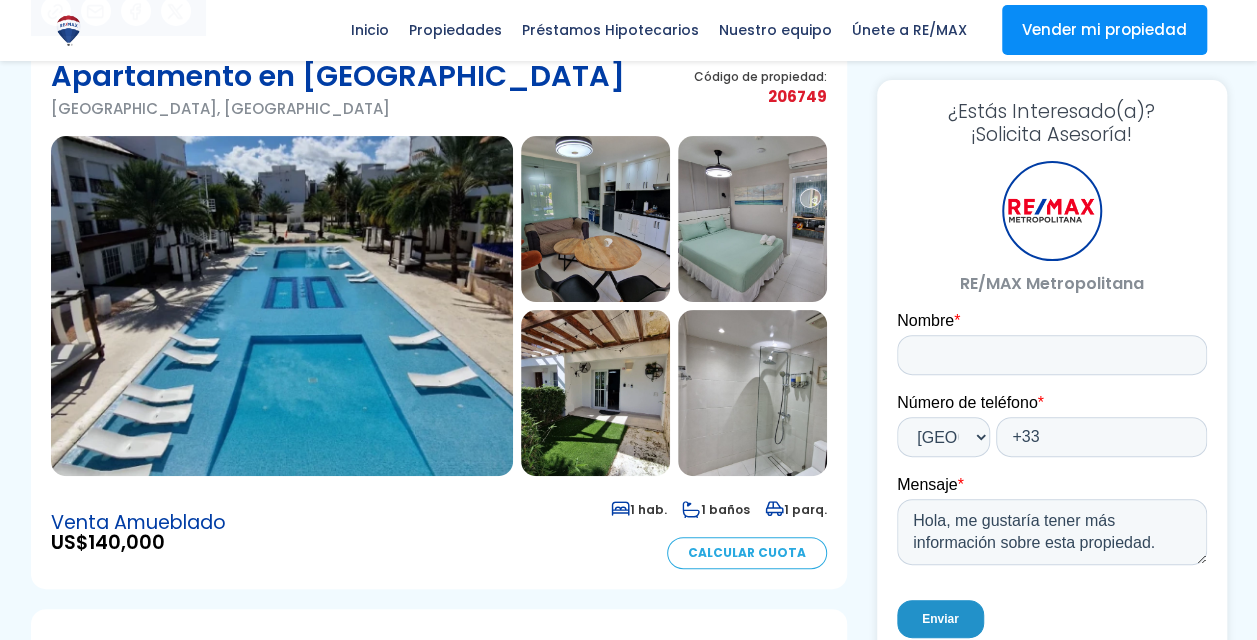 click at bounding box center (282, 306) 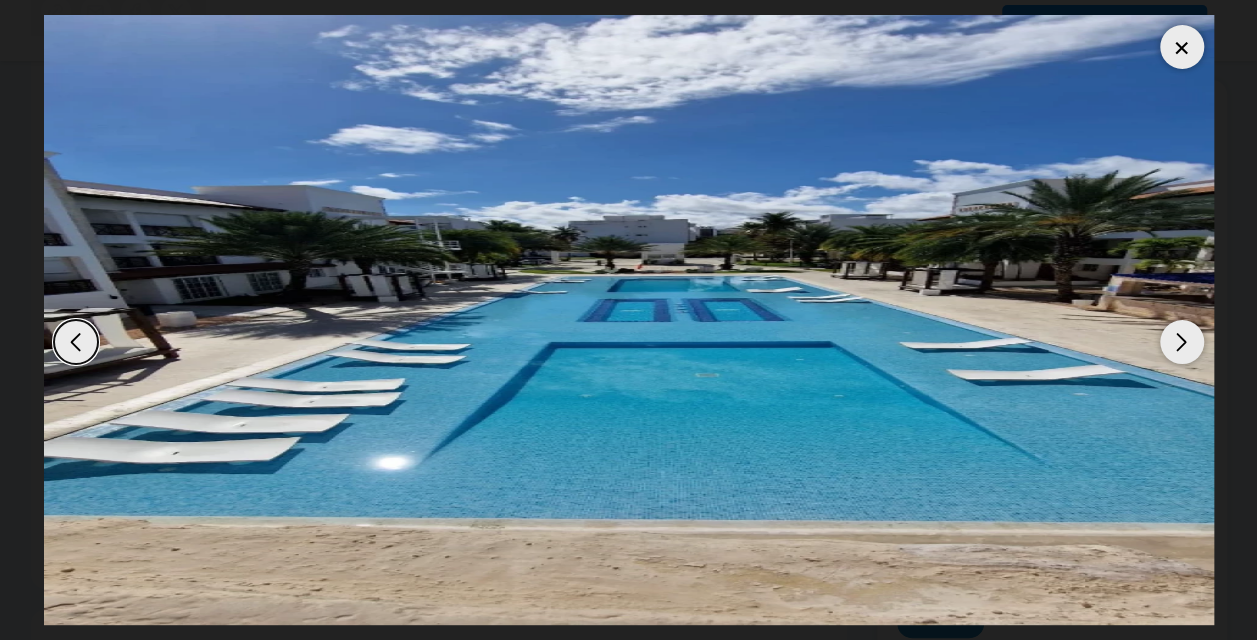 click at bounding box center (1182, 342) 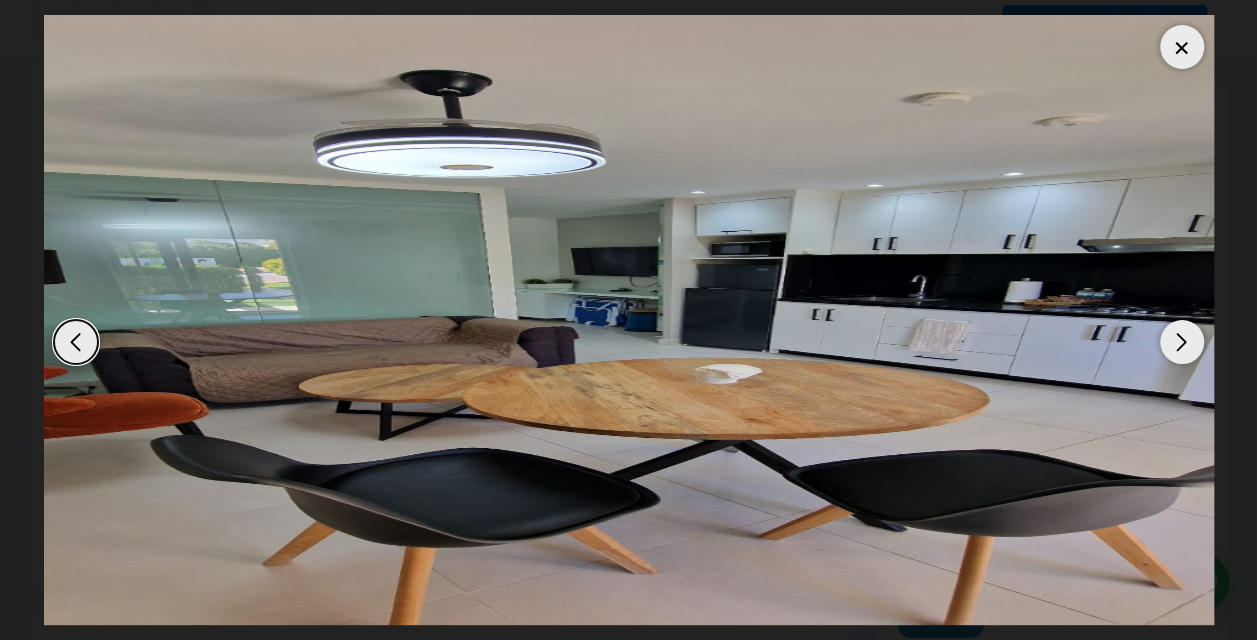 click at bounding box center [1182, 342] 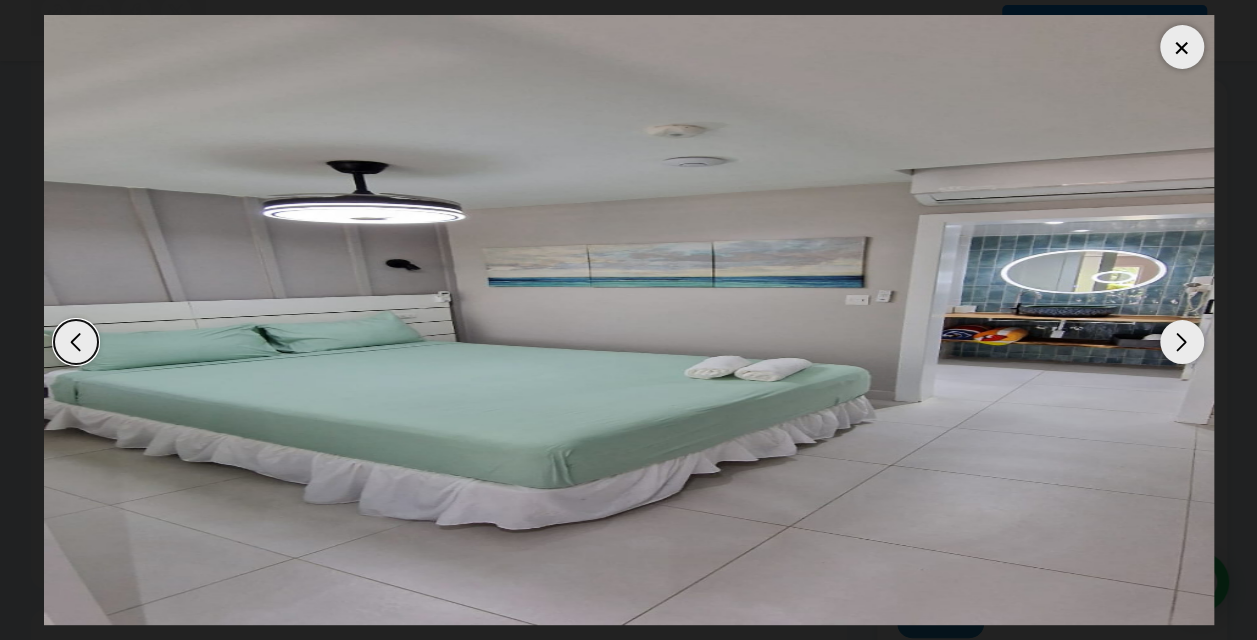 click at bounding box center (1182, 342) 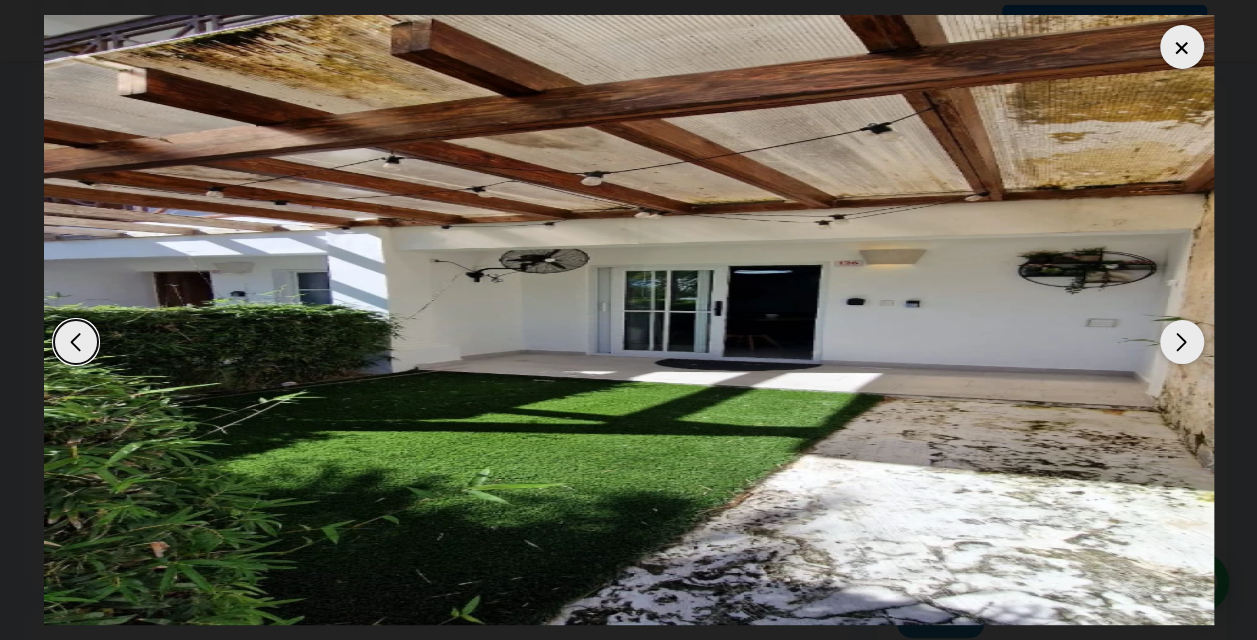 click at bounding box center [1182, 342] 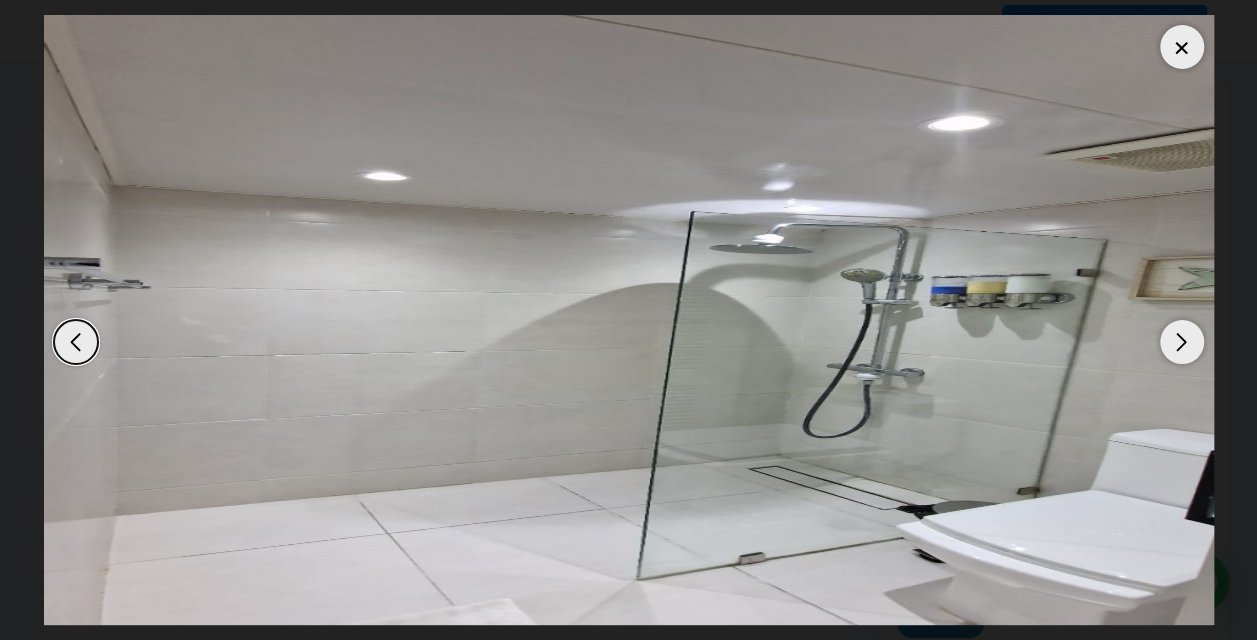 click at bounding box center [1182, 342] 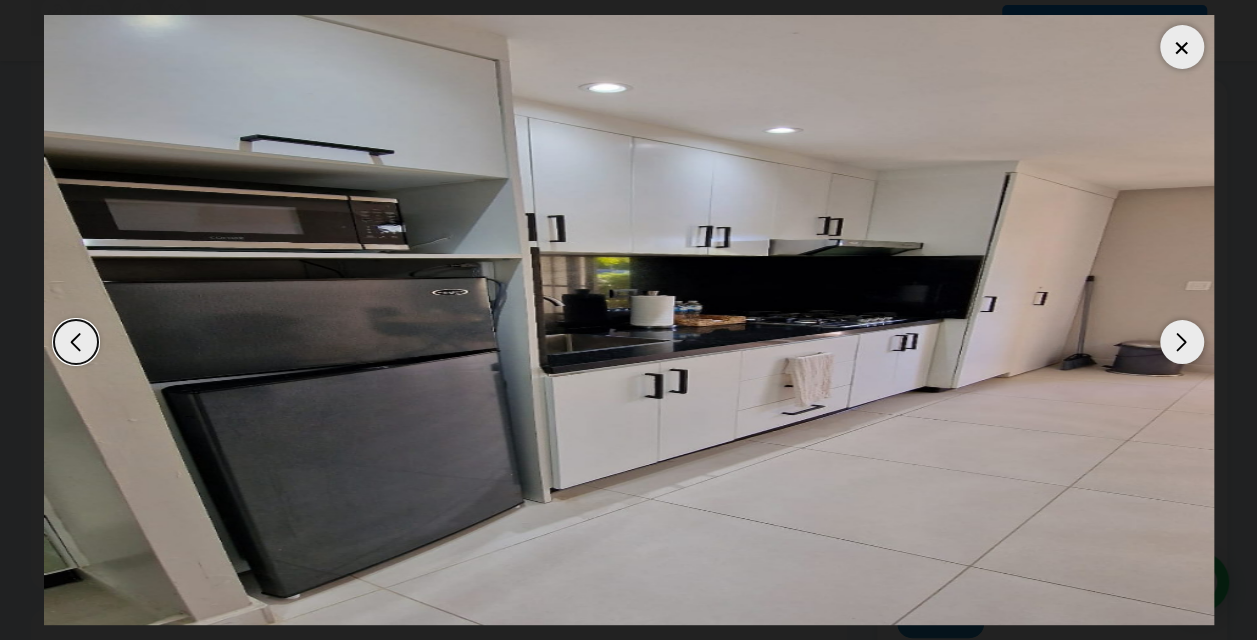 click at bounding box center [1182, 342] 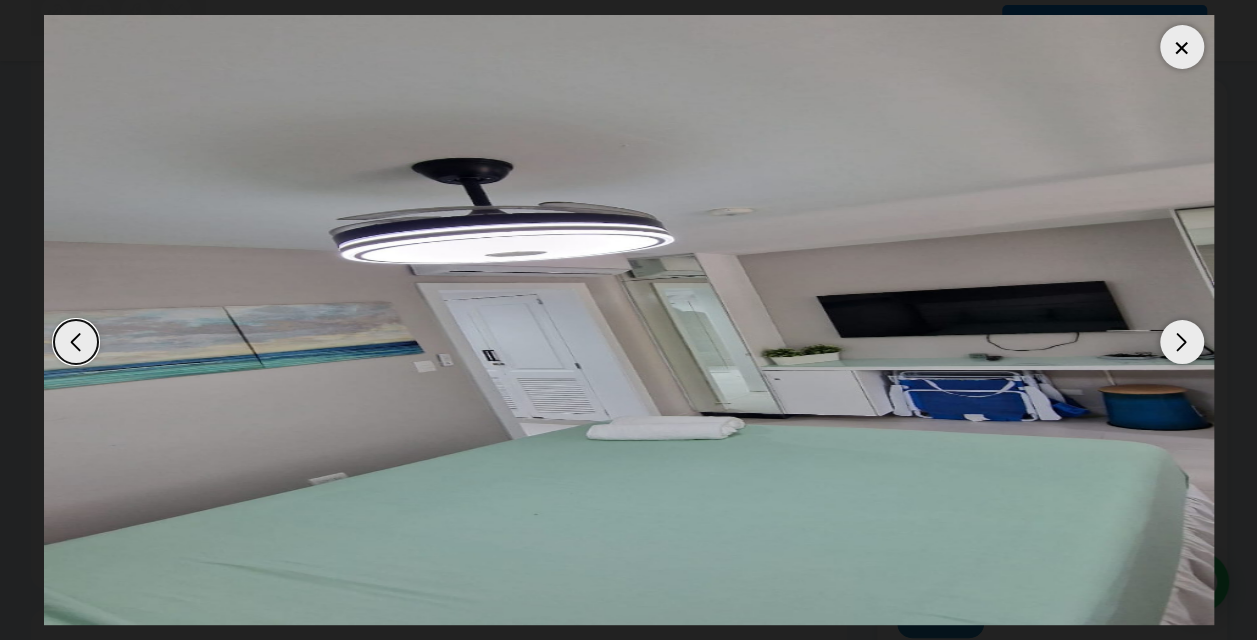 click at bounding box center [1182, 342] 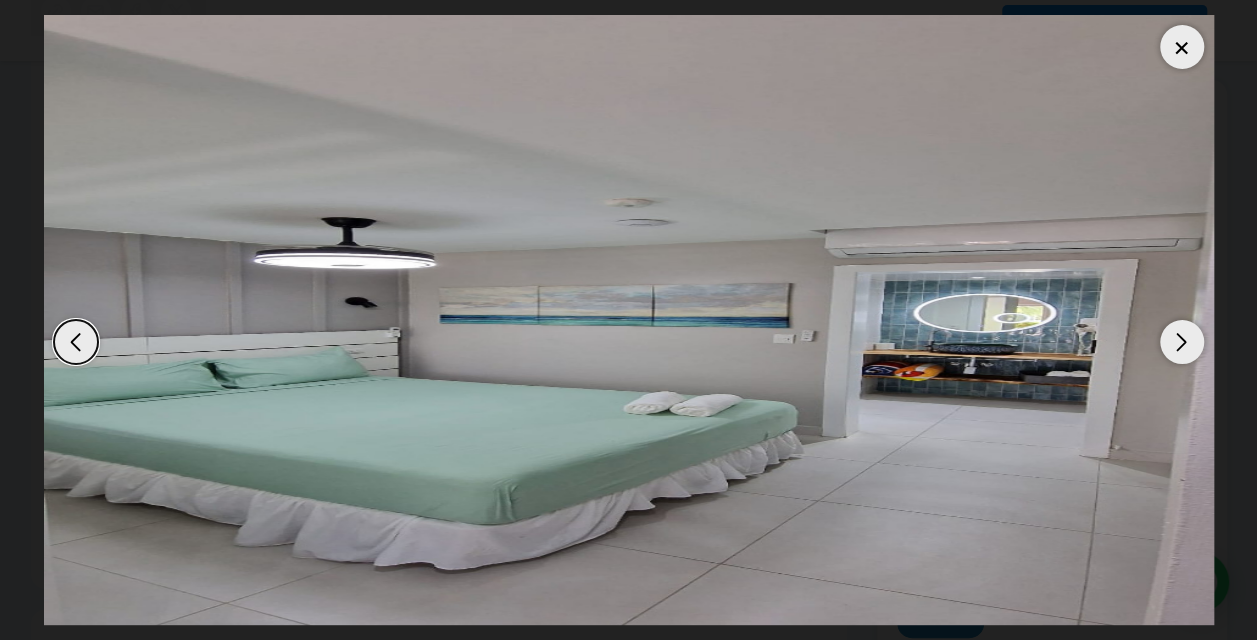click at bounding box center [1182, 342] 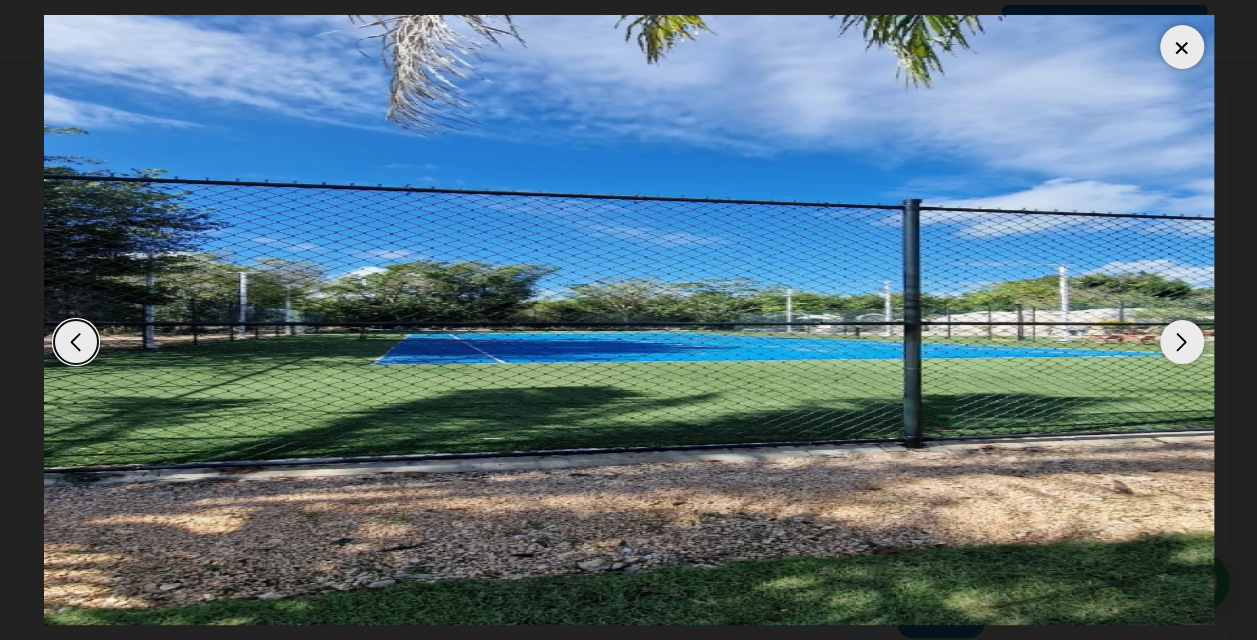 click at bounding box center (1182, 342) 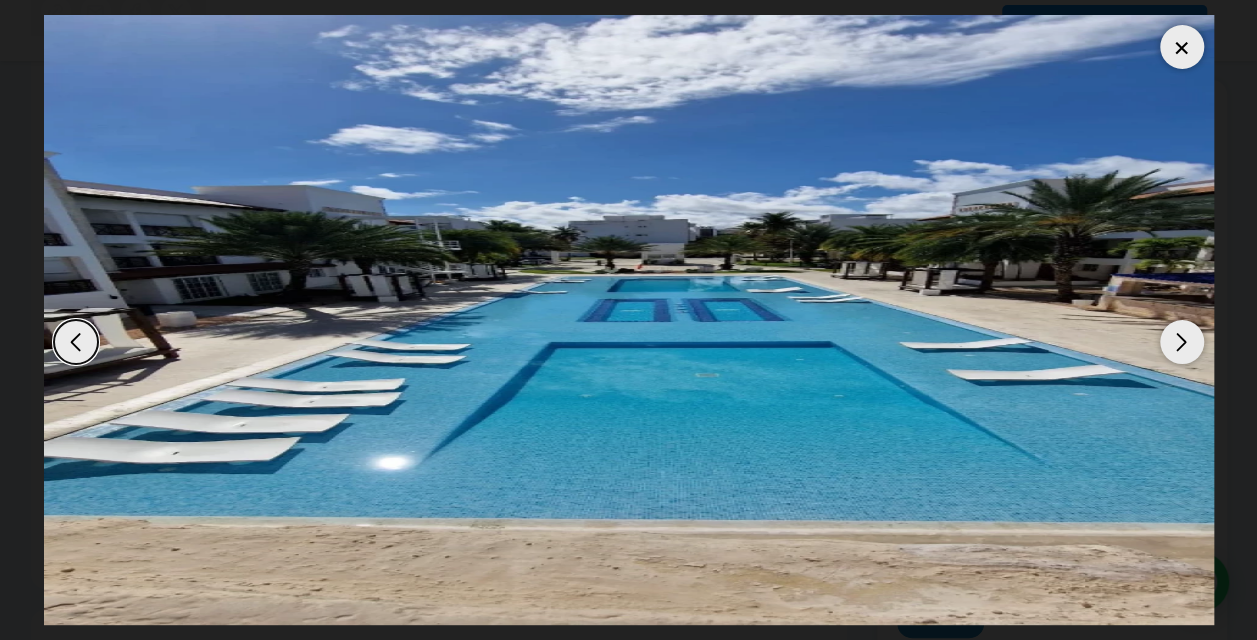 click at bounding box center [1182, 342] 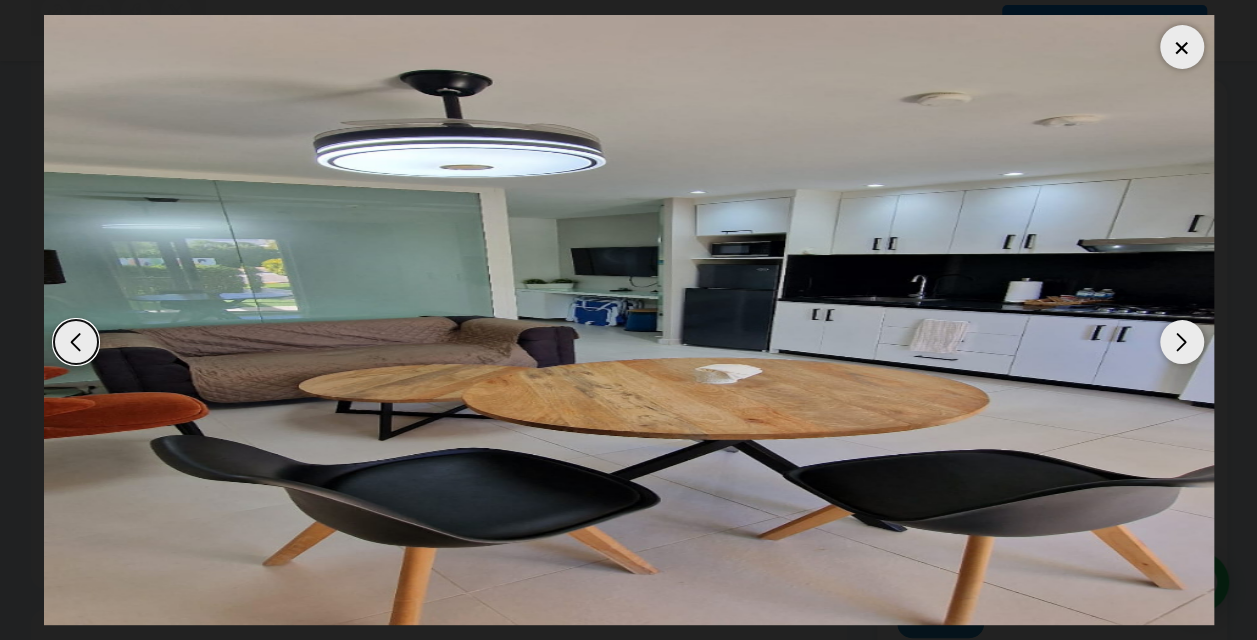 click at bounding box center [1182, 342] 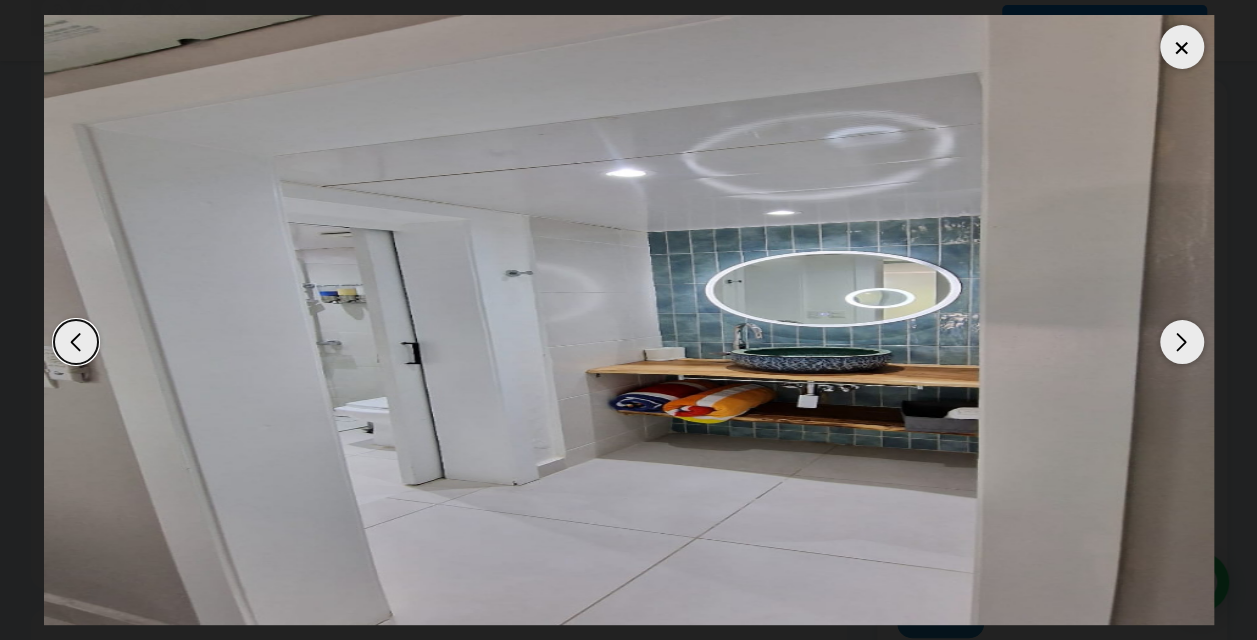 click at bounding box center (1182, 342) 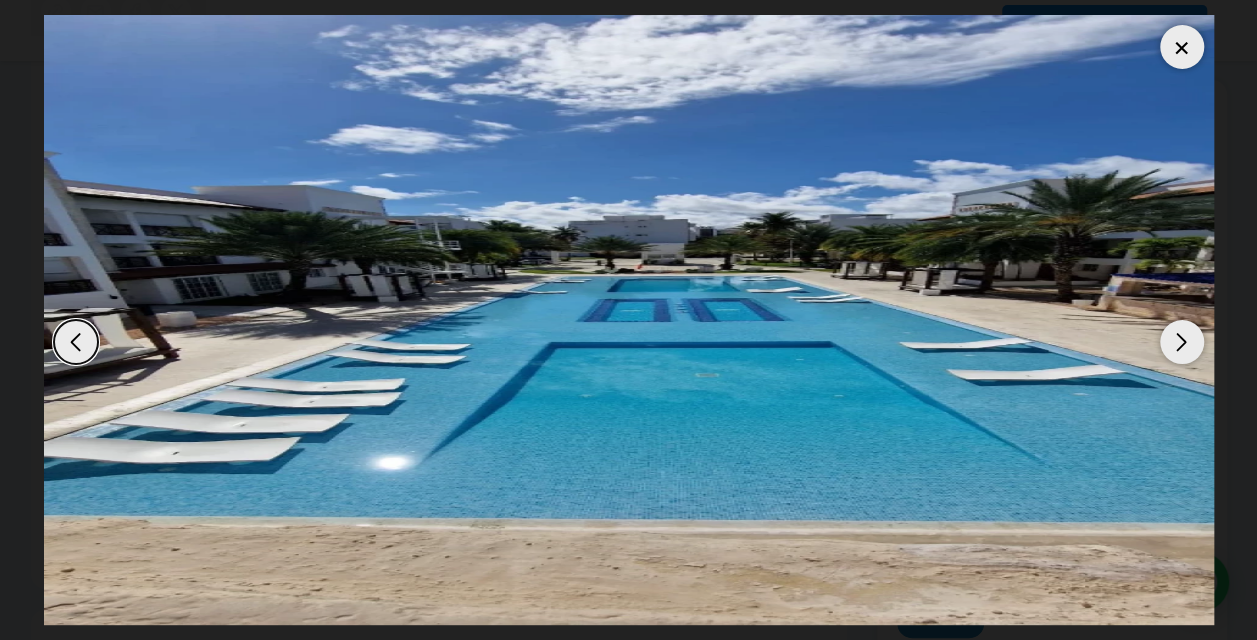 click at bounding box center (1182, 342) 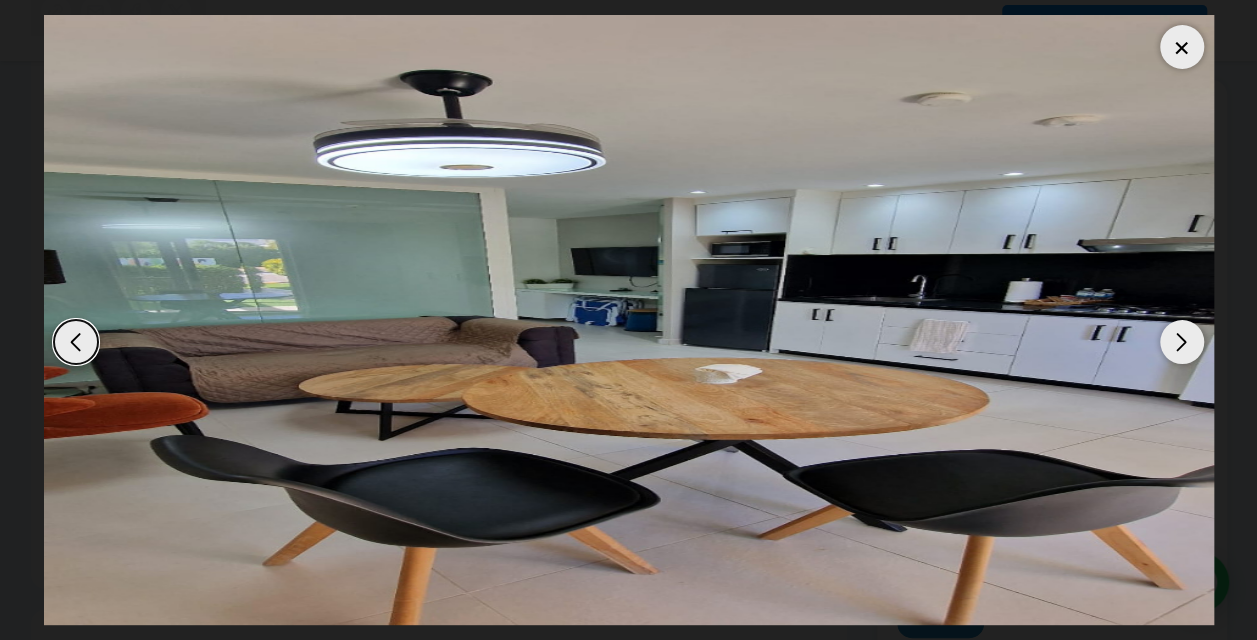 click at bounding box center (1182, 342) 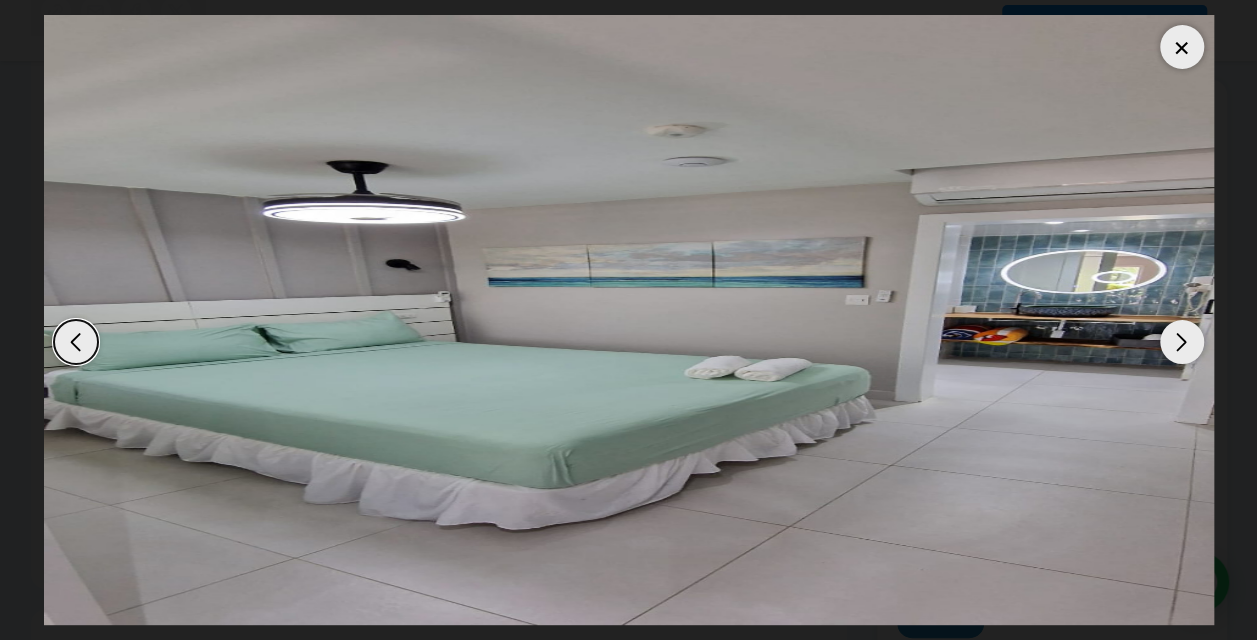 click at bounding box center [1182, 47] 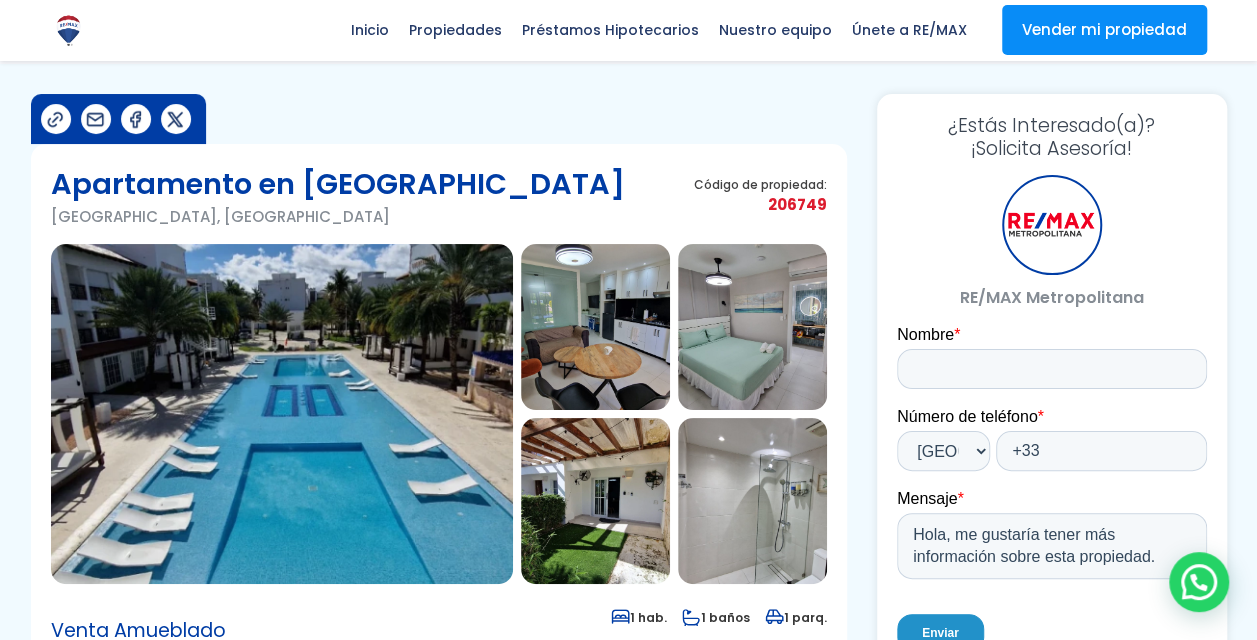 scroll, scrollTop: 0, scrollLeft: 0, axis: both 